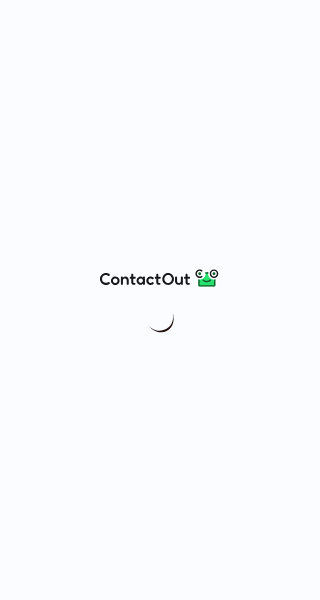 scroll, scrollTop: 0, scrollLeft: 0, axis: both 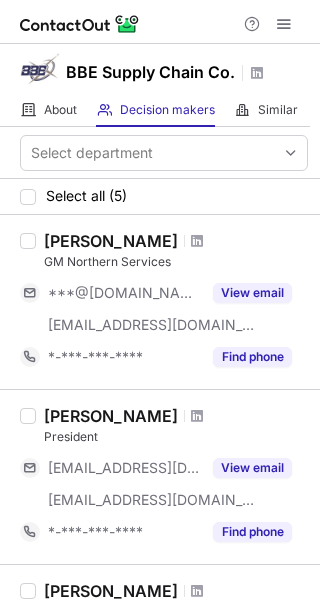 click on "BBE Supply Chain Co." at bounding box center (150, 72) 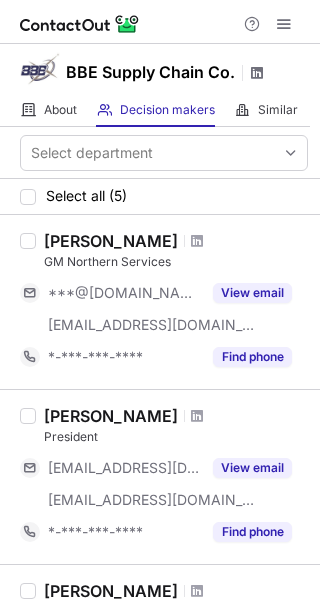 click at bounding box center [257, 73] 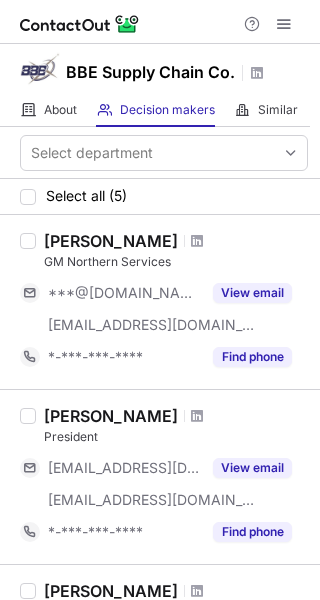 scroll, scrollTop: 0, scrollLeft: 0, axis: both 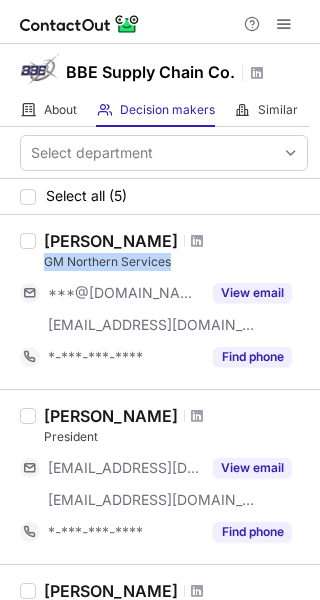 drag, startPoint x: 166, startPoint y: 262, endPoint x: 44, endPoint y: 265, distance: 122.03688 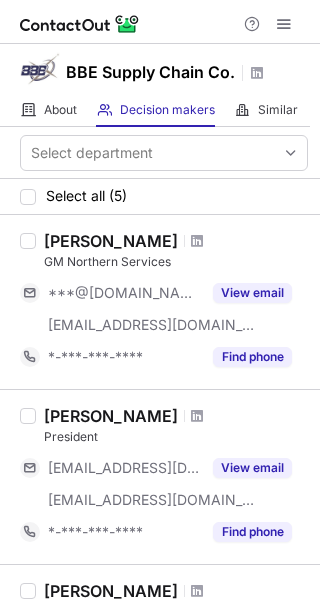 click on "Sean Gray GM Northern Services ***@gmail.com ***@bbex.com View email *-***-***-**** Find phone" at bounding box center (160, 302) 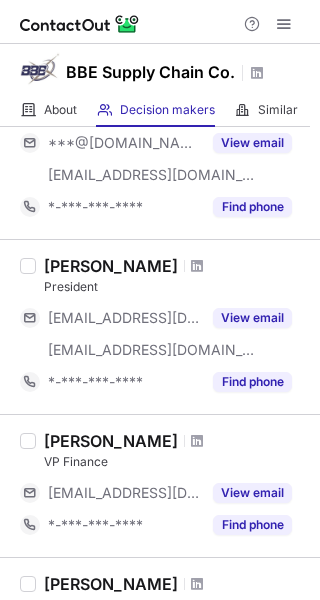 scroll, scrollTop: 200, scrollLeft: 0, axis: vertical 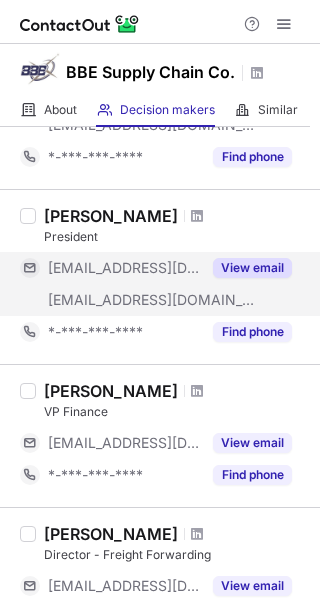 click on "View email" at bounding box center (252, 268) 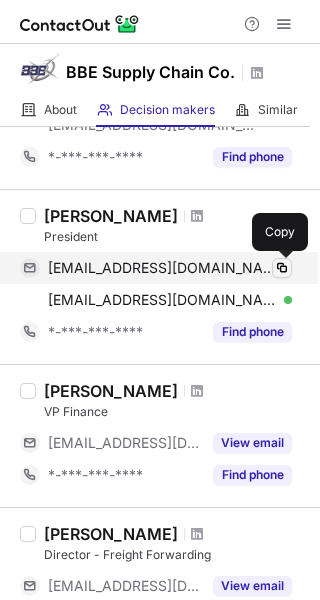 click at bounding box center (282, 268) 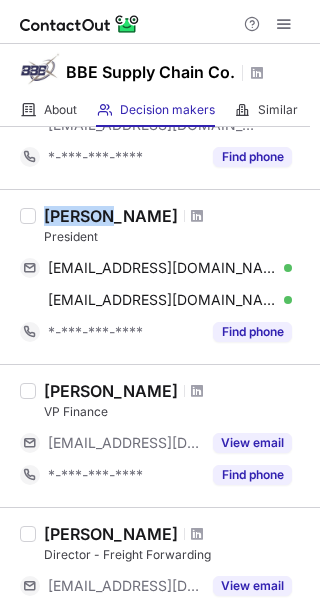 drag, startPoint x: 103, startPoint y: 219, endPoint x: 46, endPoint y: 220, distance: 57.00877 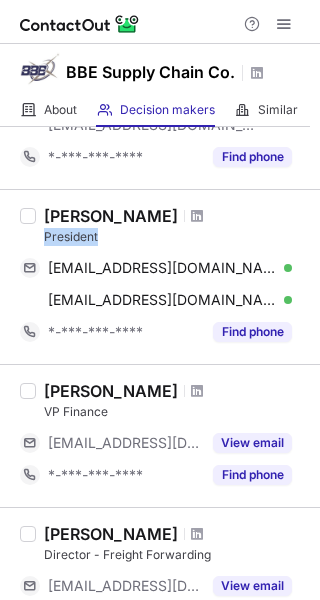 drag, startPoint x: 112, startPoint y: 240, endPoint x: 45, endPoint y: 235, distance: 67.18631 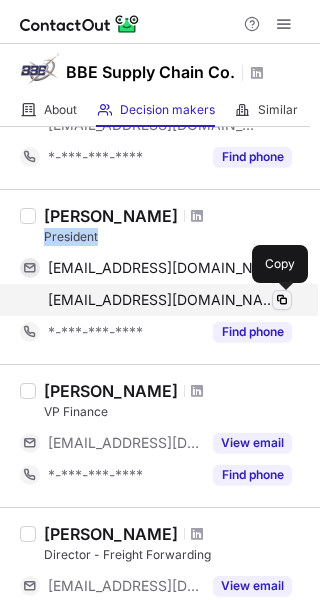 click at bounding box center (282, 300) 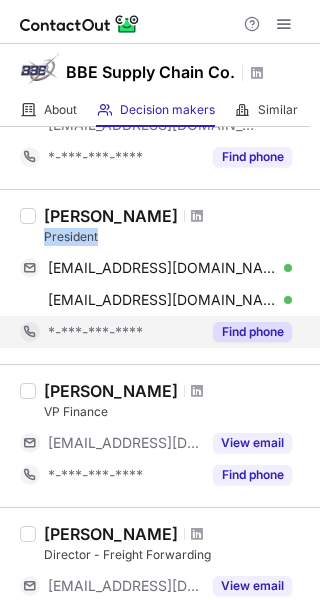 click on "Find phone" at bounding box center (252, 332) 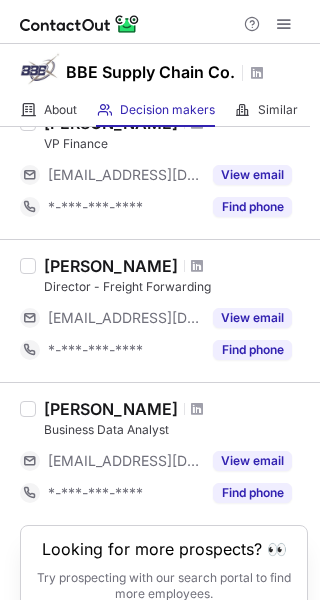 scroll, scrollTop: 500, scrollLeft: 0, axis: vertical 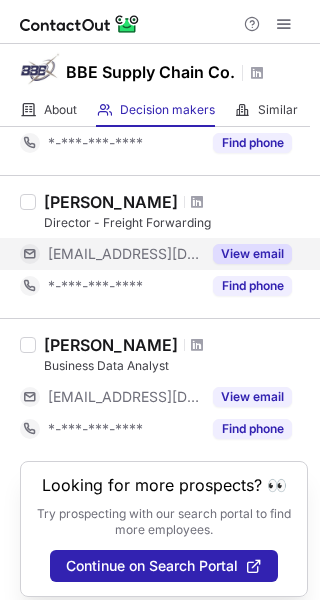 click on "View email" at bounding box center [252, 254] 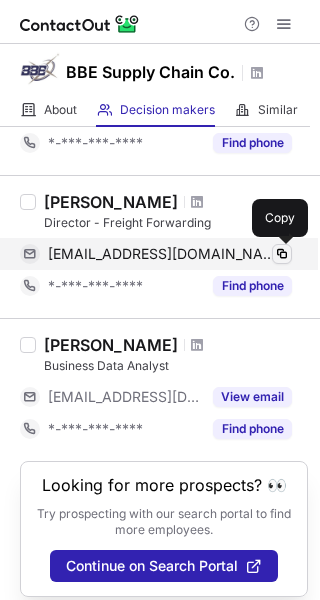 click at bounding box center [282, 254] 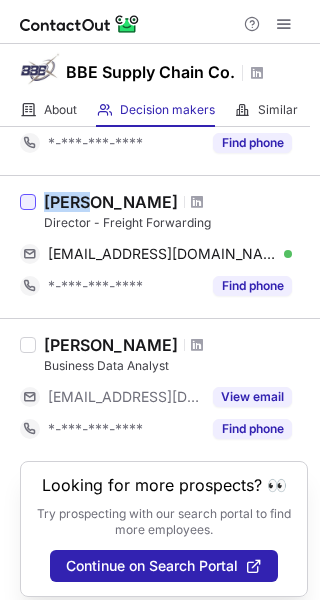drag, startPoint x: 89, startPoint y: 202, endPoint x: 31, endPoint y: 204, distance: 58.034473 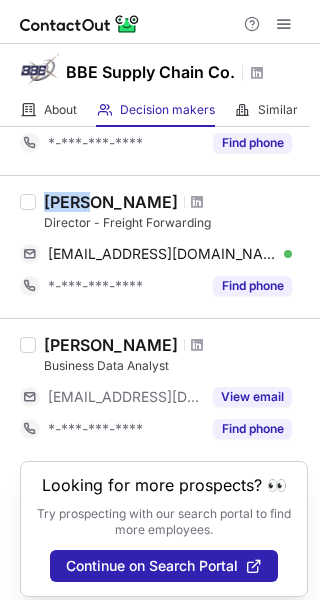 copy on "Aaron" 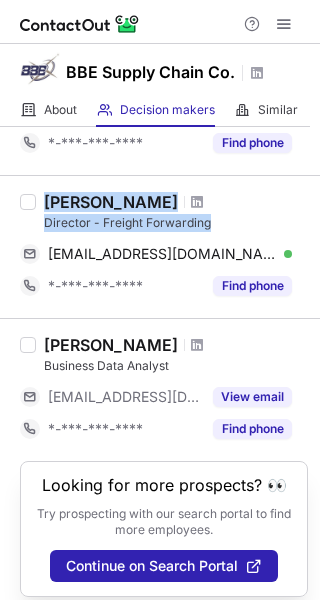 drag, startPoint x: 213, startPoint y: 223, endPoint x: 34, endPoint y: 224, distance: 179.00279 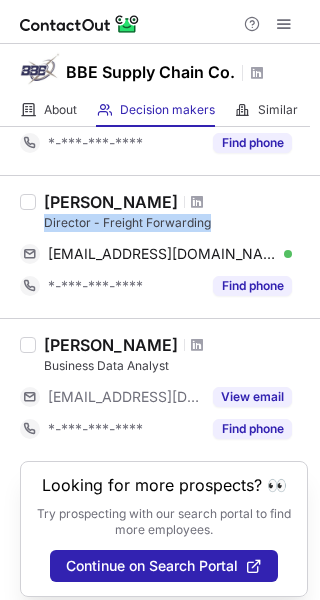drag, startPoint x: 217, startPoint y: 227, endPoint x: 39, endPoint y: 226, distance: 178.0028 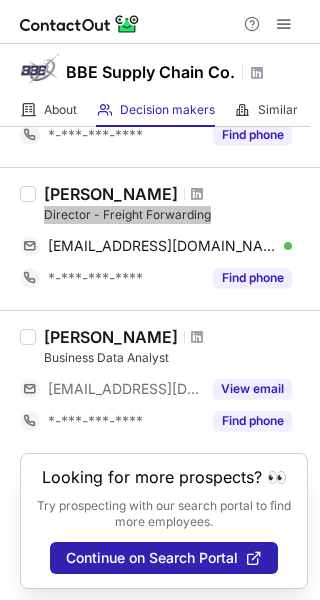 scroll, scrollTop: 513, scrollLeft: 0, axis: vertical 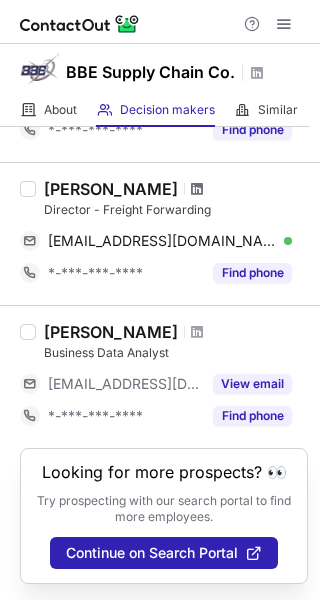 click at bounding box center [197, 189] 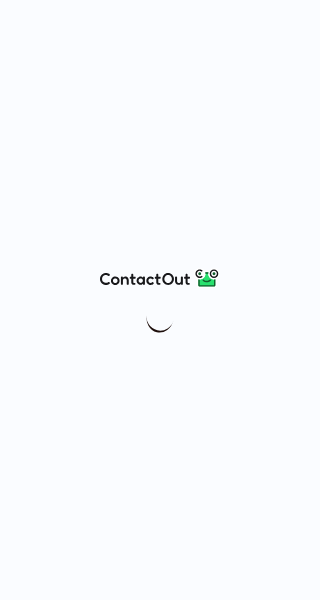 scroll, scrollTop: 0, scrollLeft: 0, axis: both 